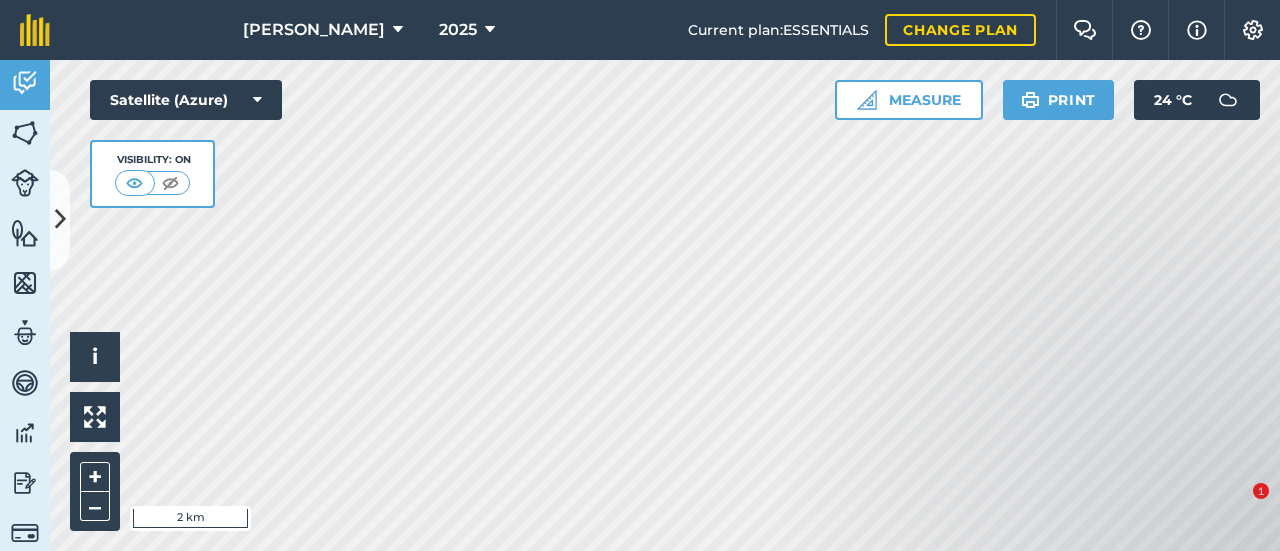 scroll, scrollTop: 0, scrollLeft: 0, axis: both 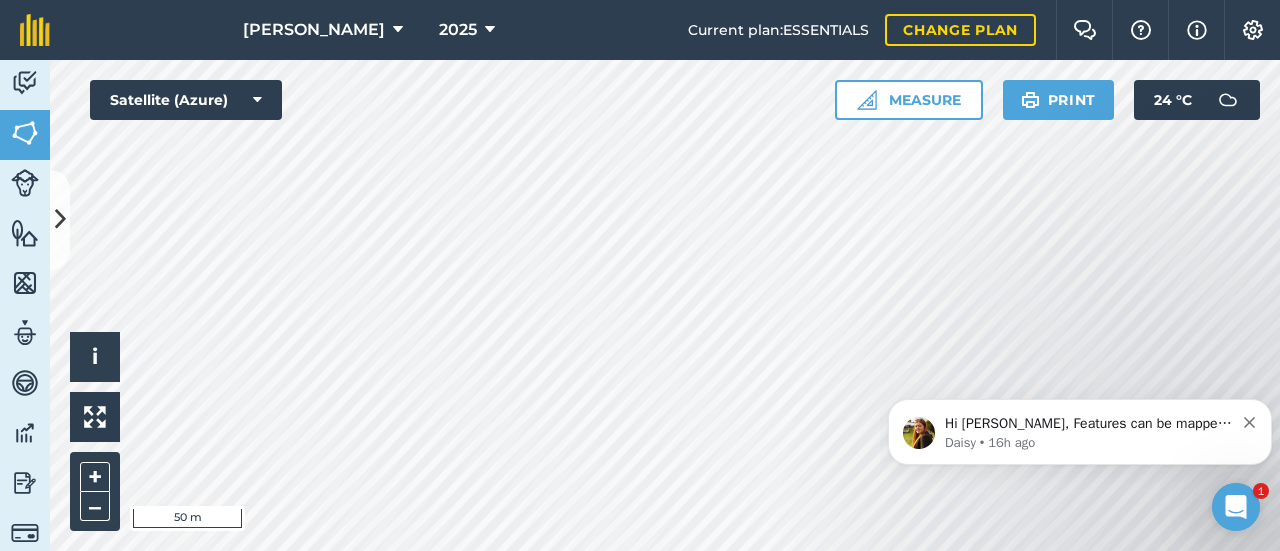 click on "[PERSON_NAME] 2025 Current plan :  ESSENTIALS   Change plan Farm Chat Help Info Settings [PERSON_NAME]  -  2025 Reproduced with the permission of  Microsoft Printed on  [DATE] Field usages No usage set Feature types Dam Creek Internal Road Small Tributary/Gully Activity Fields Livestock Features Maps Team Vehicles Data Reporting Billing Tutorials Tutorials Fields   Add   Set usage Visibility: On Total area :  2,718   Ha Edit fields By usages, Filters (1) No usage set 2,718   Ha 1 571.5   Ha 2 1,069   Ha 3 1,059   [GEOGRAPHIC_DATA] 8.477   [GEOGRAPHIC_DATA] 2 10.17   Ha Hello i © 2025 TomTom, Microsoft 50 m + – Satellite (Azure) Measure Print 24   ° C
1" at bounding box center [640, 275] 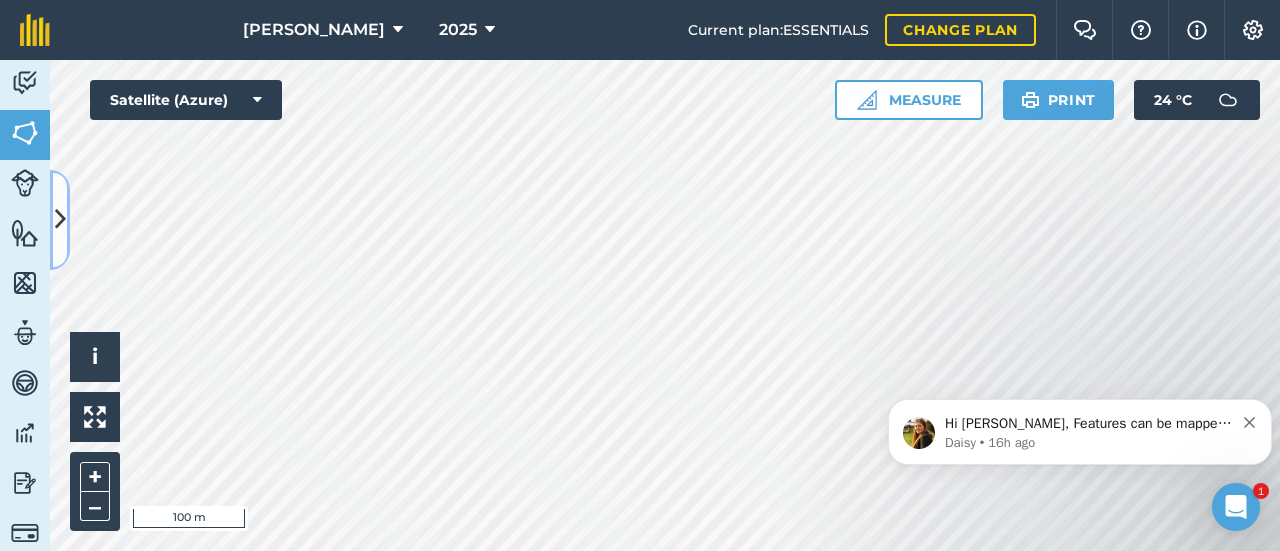 click at bounding box center [60, 219] 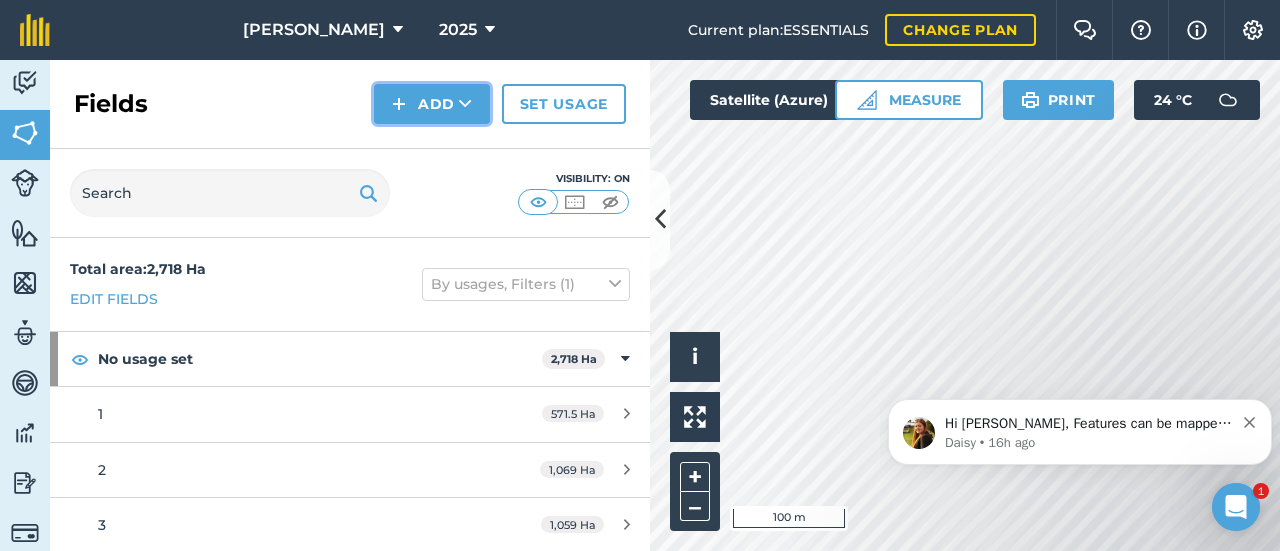 click on "Add" at bounding box center (432, 104) 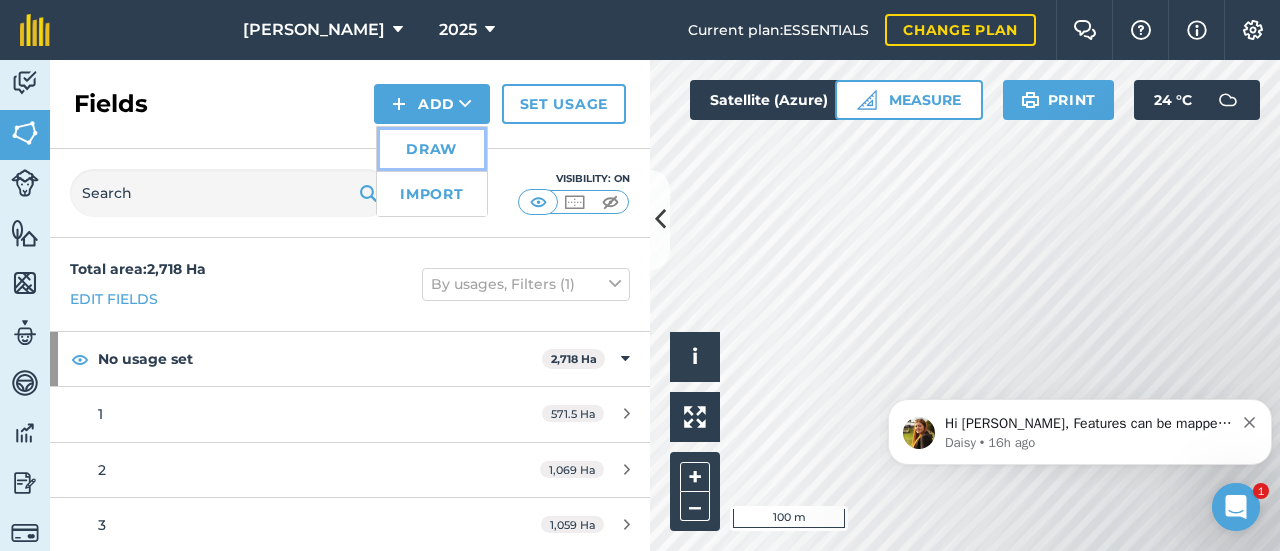 click on "Draw" at bounding box center (432, 149) 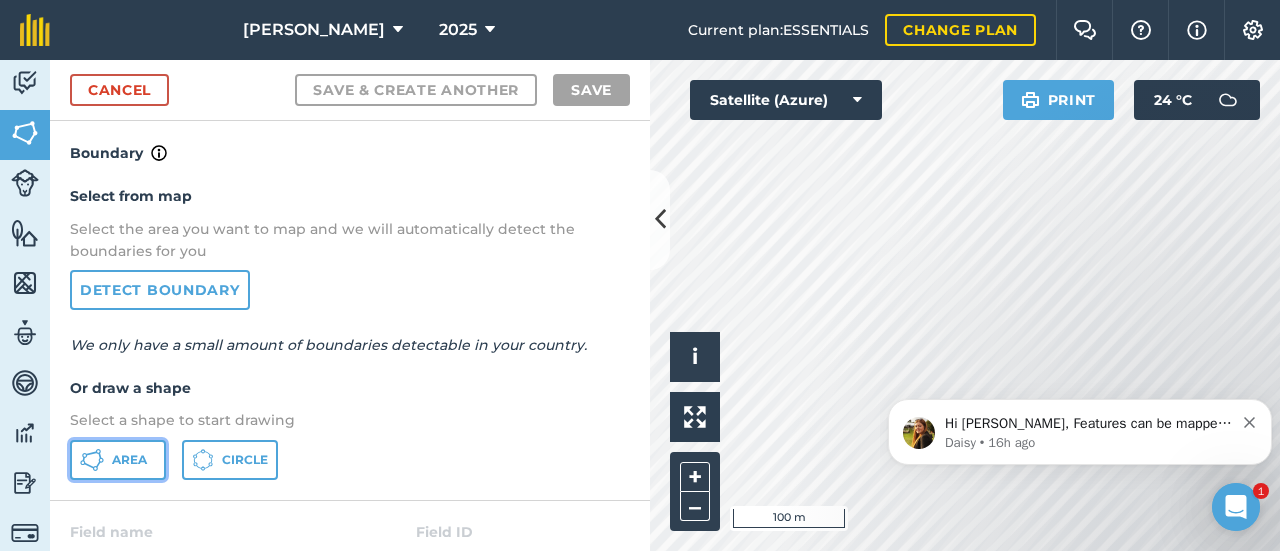 click on "Area" at bounding box center (129, 460) 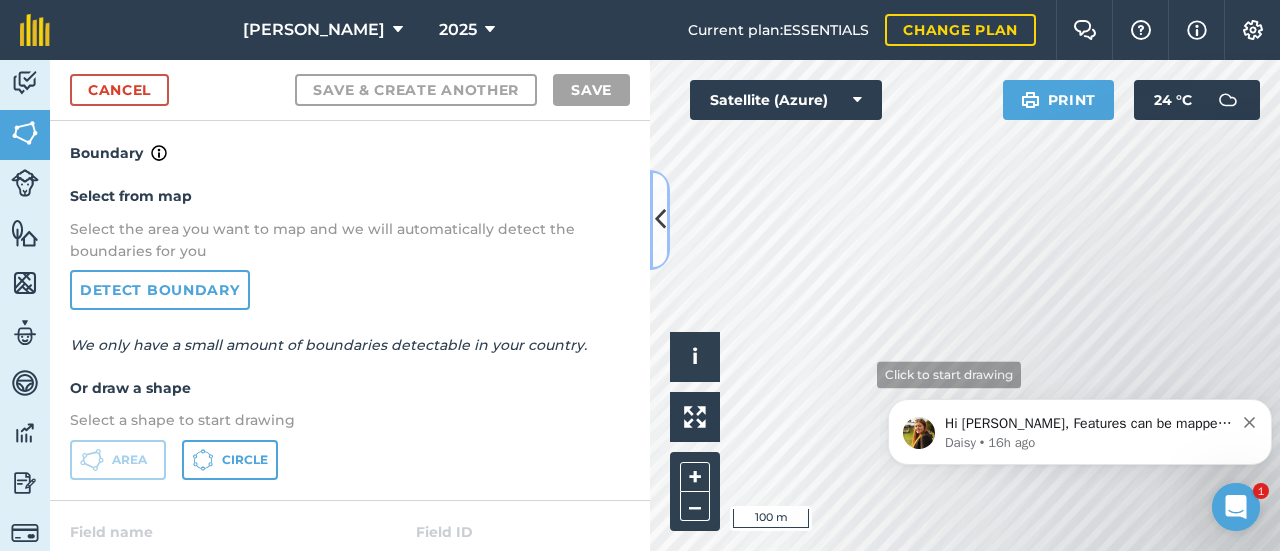 click at bounding box center (660, 219) 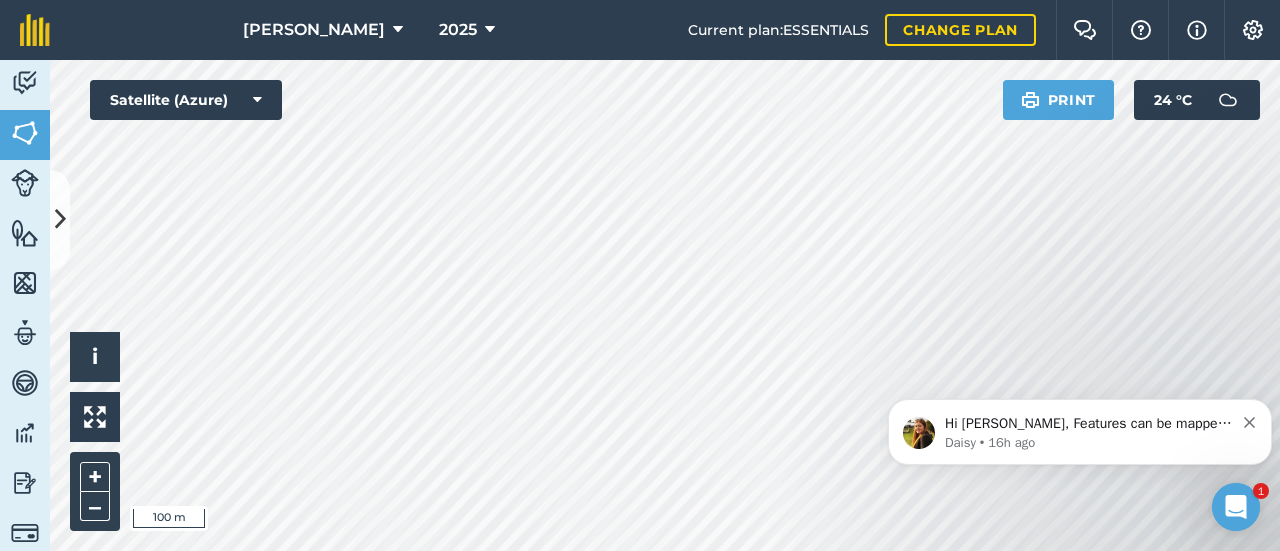 click 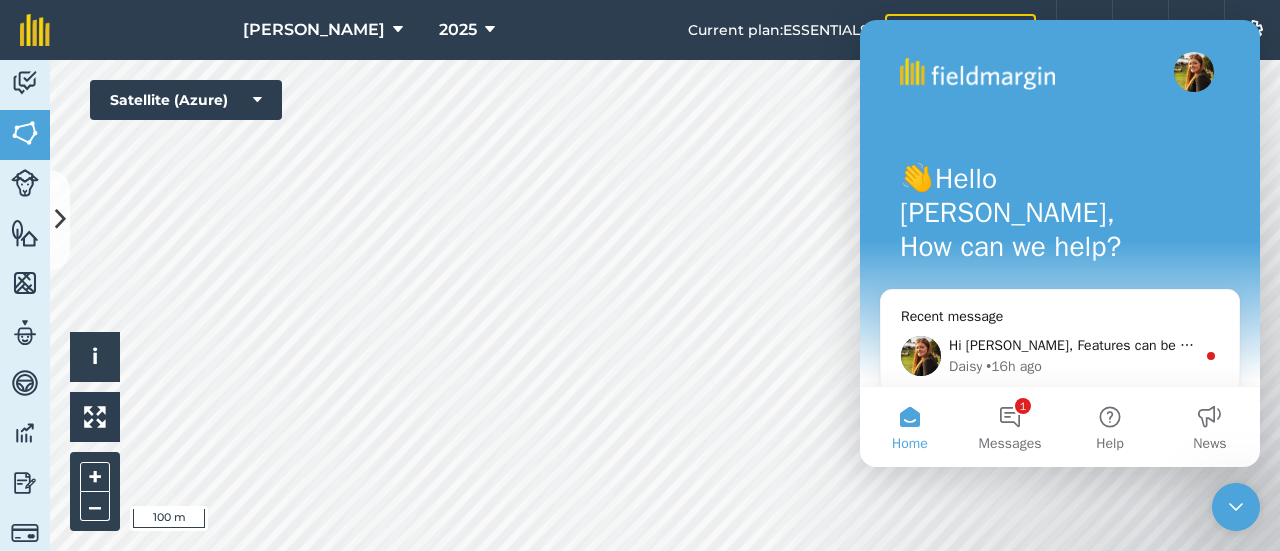 click on "Hi [PERSON_NAME],  Features can be mapped as points, lines or areas - the support guide linked below has further details on this: I hope this helps, [PERSON_NAME]" at bounding box center (1458, 345) 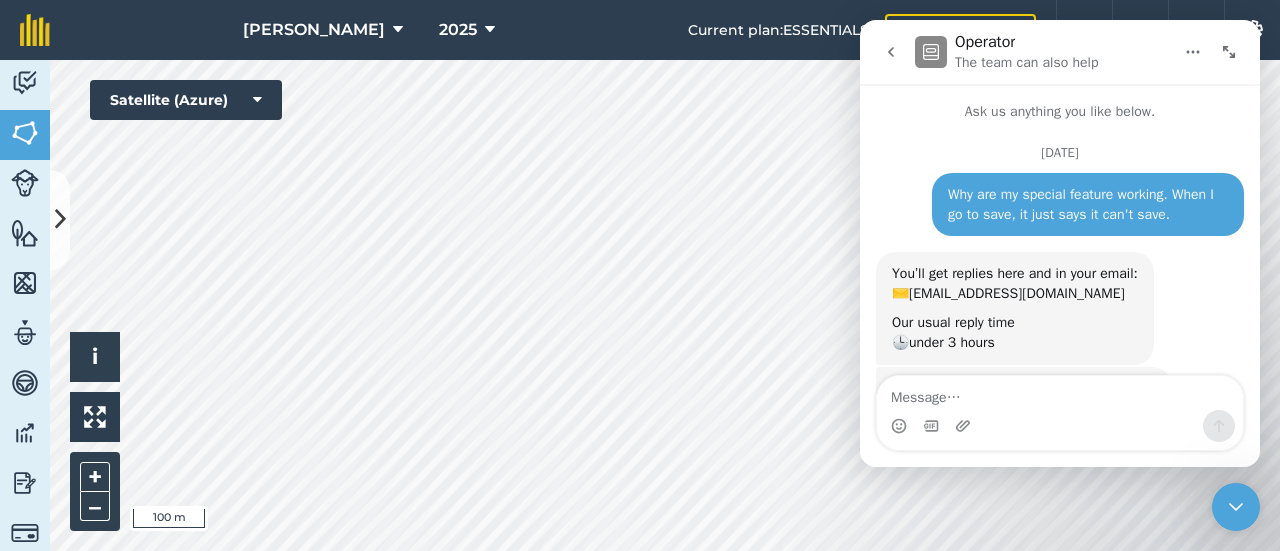 scroll, scrollTop: 3, scrollLeft: 0, axis: vertical 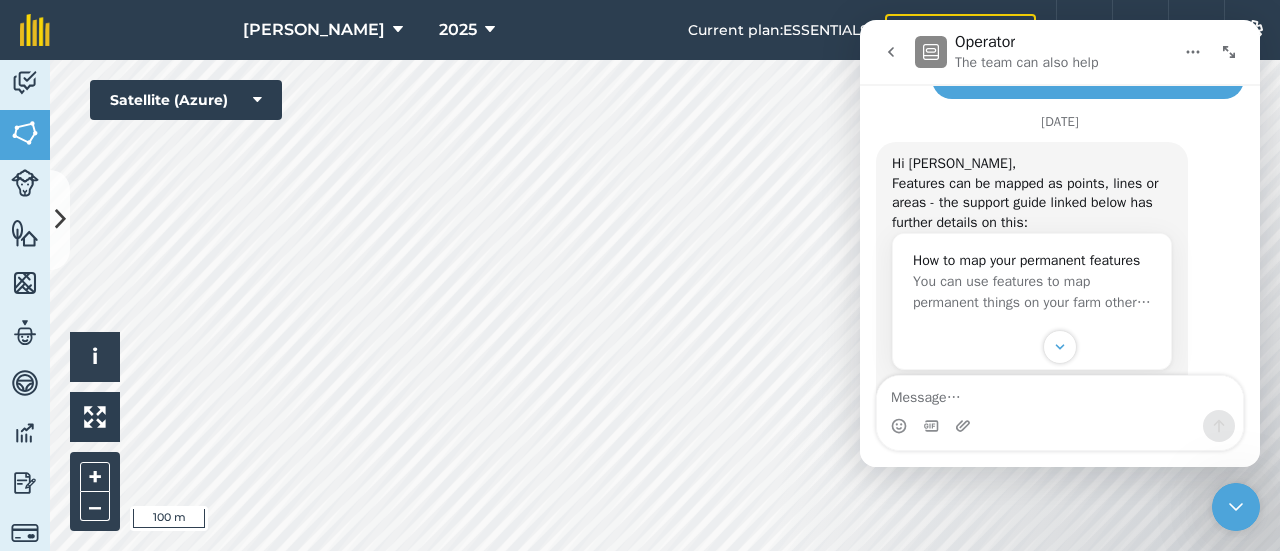 click 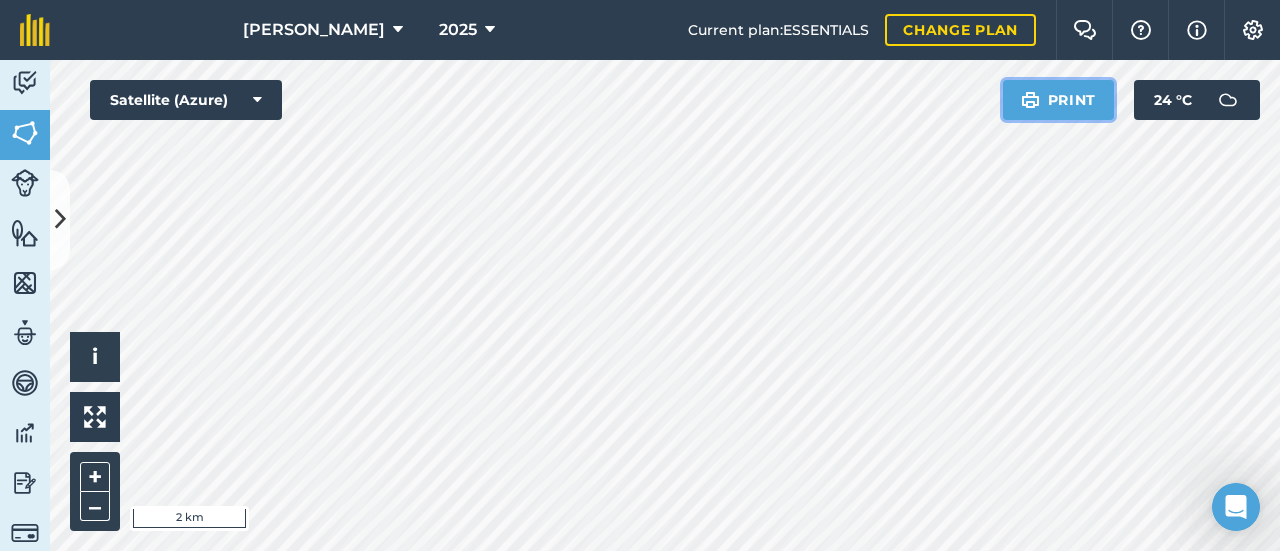 click on "Print" at bounding box center [1059, 100] 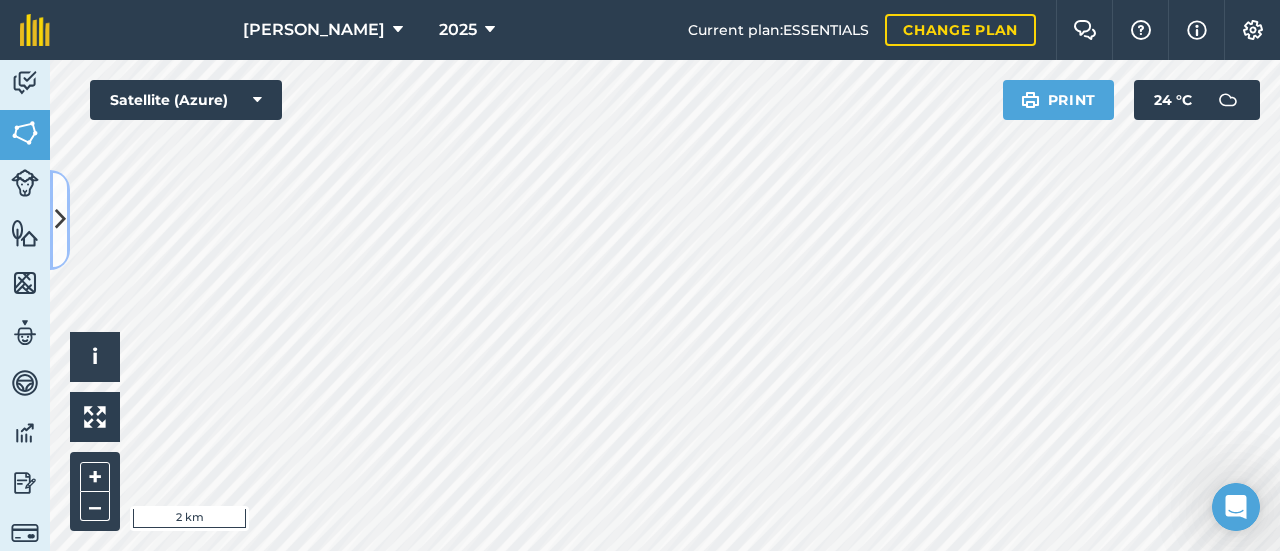 click at bounding box center [60, 219] 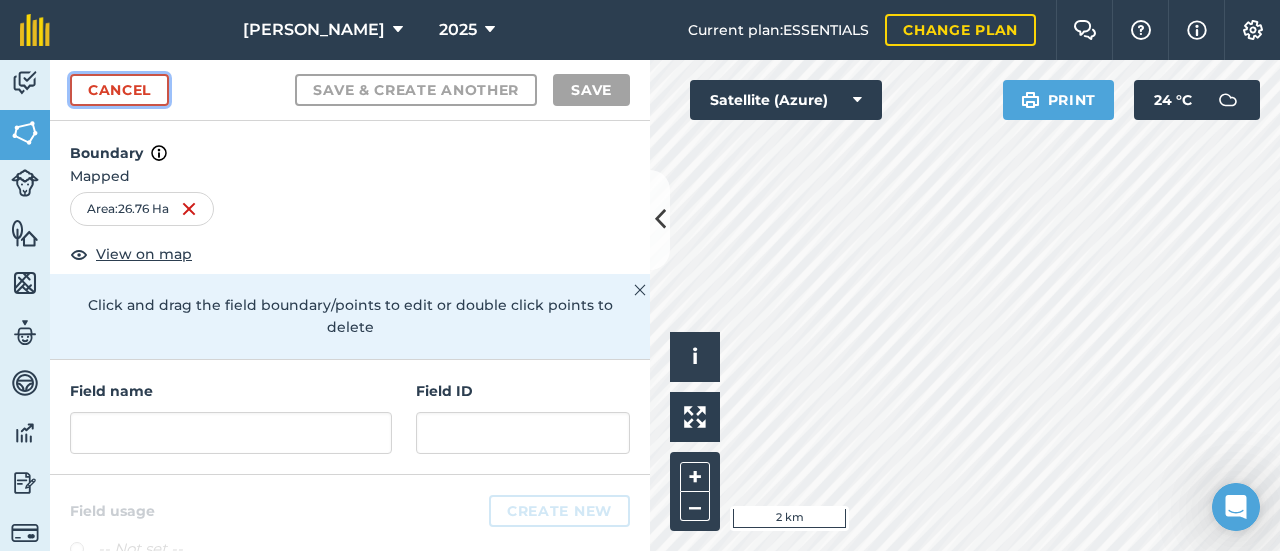 click on "Cancel" at bounding box center [119, 90] 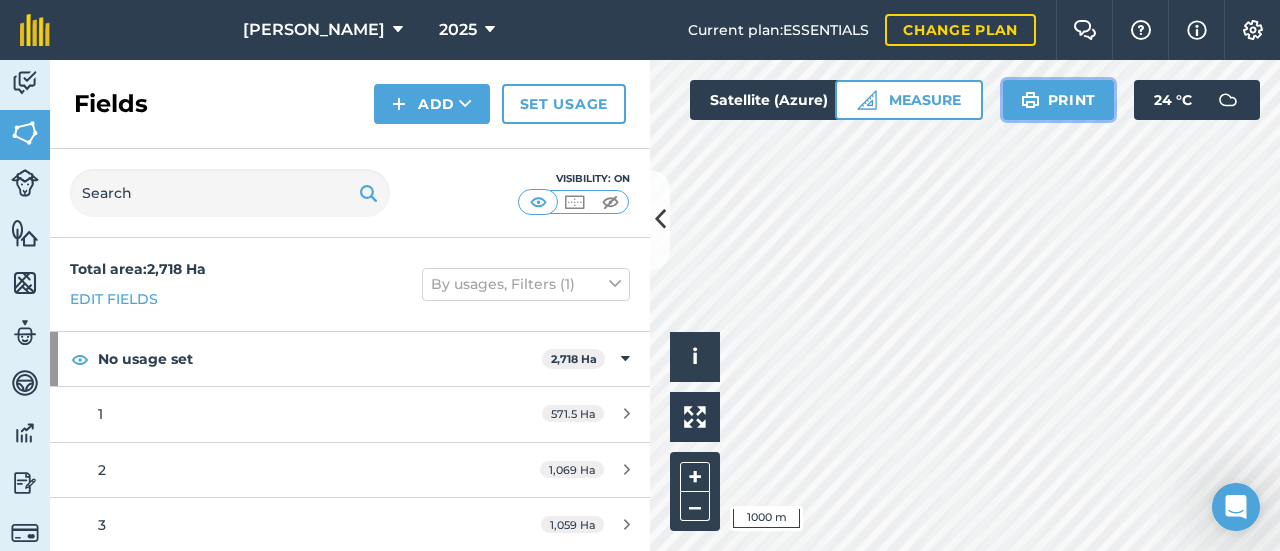 click at bounding box center [1030, 100] 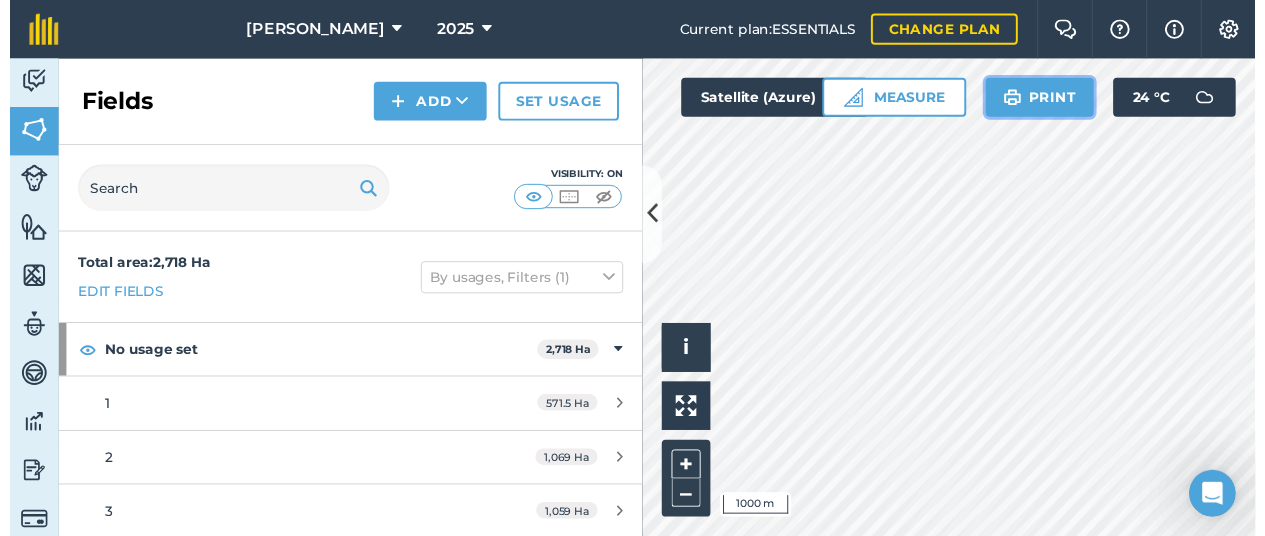 scroll, scrollTop: 3, scrollLeft: 0, axis: vertical 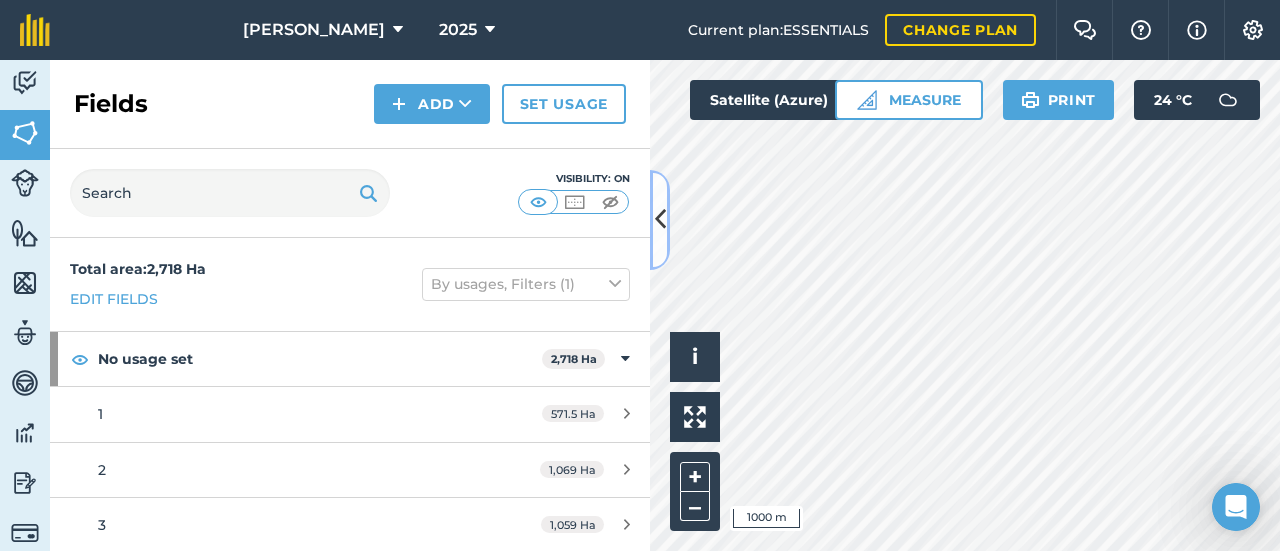 click at bounding box center [660, 219] 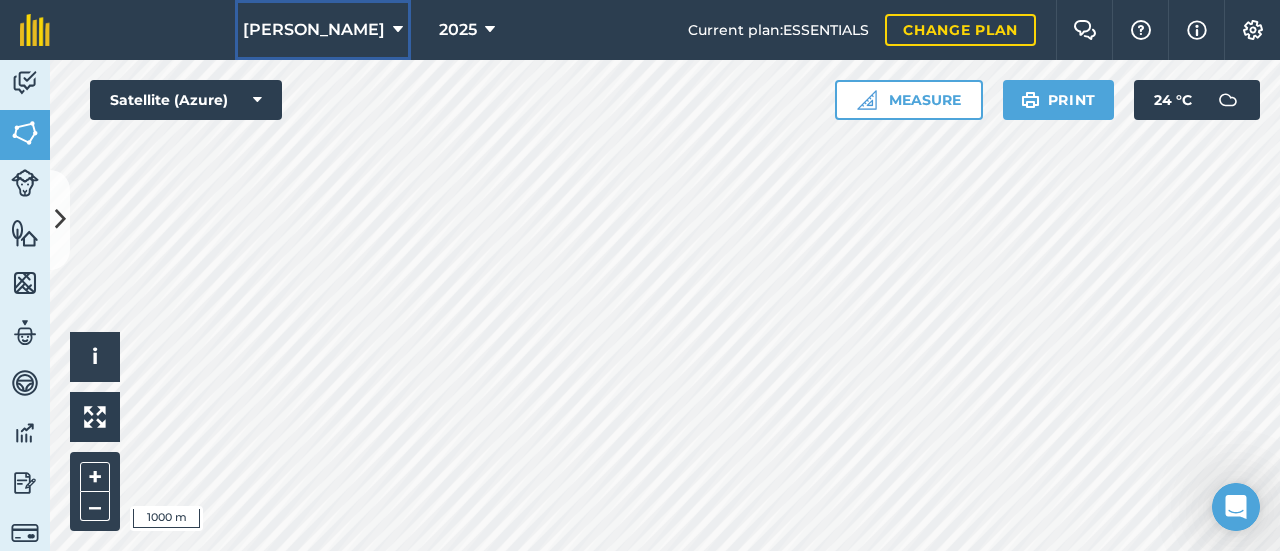 click on "[PERSON_NAME]" at bounding box center (323, 30) 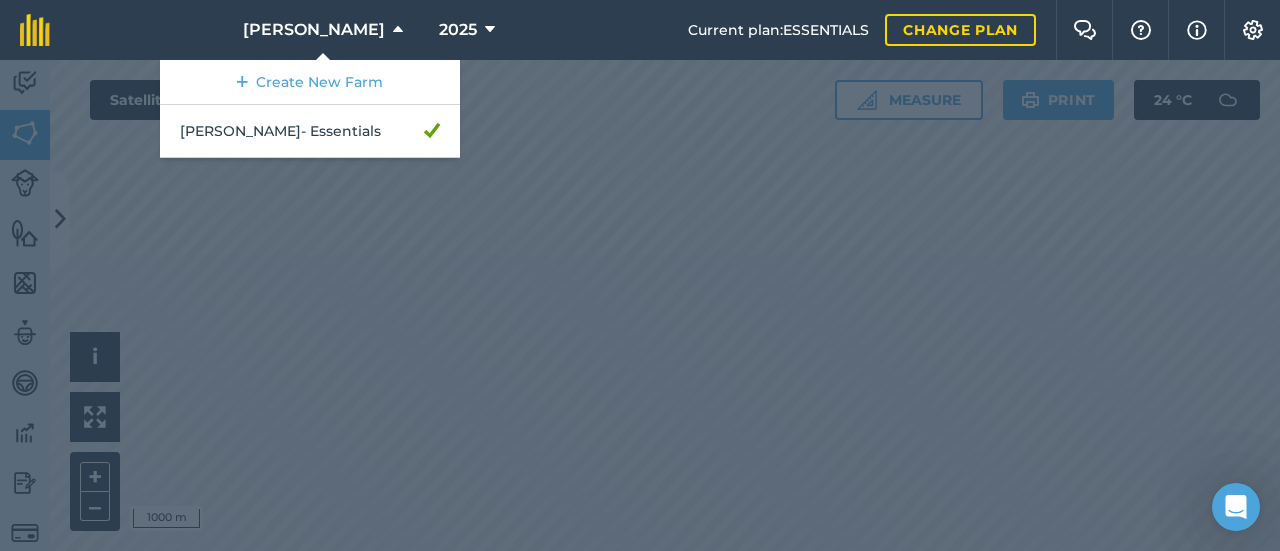 click on "[PERSON_NAME] Create New Farm [PERSON_NAME]  - Essentials 2025" at bounding box center [379, 30] 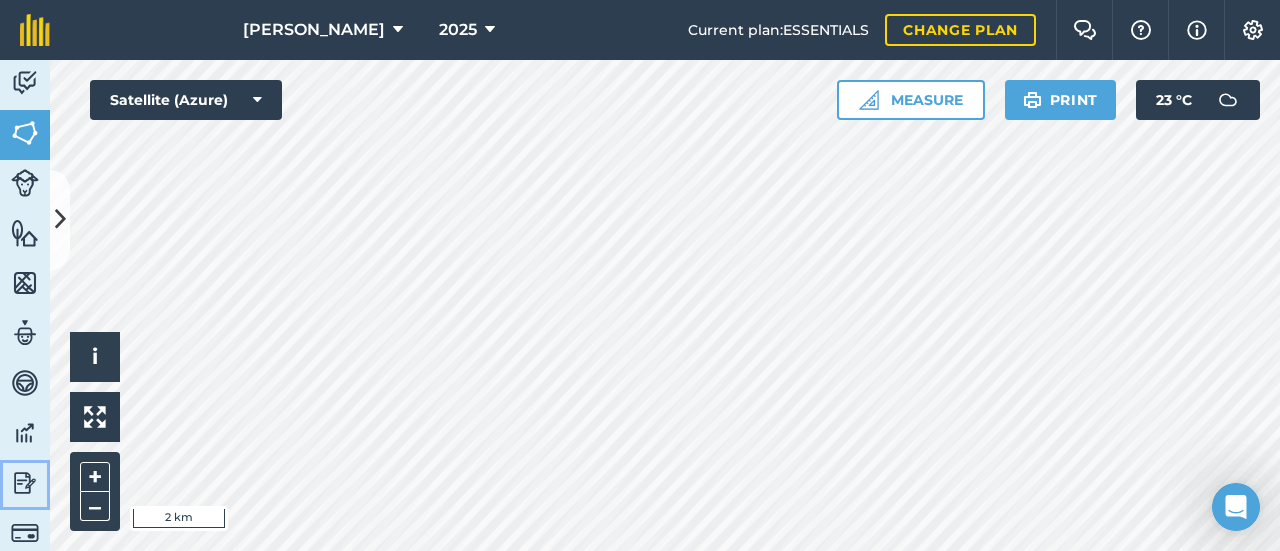 click at bounding box center [25, 483] 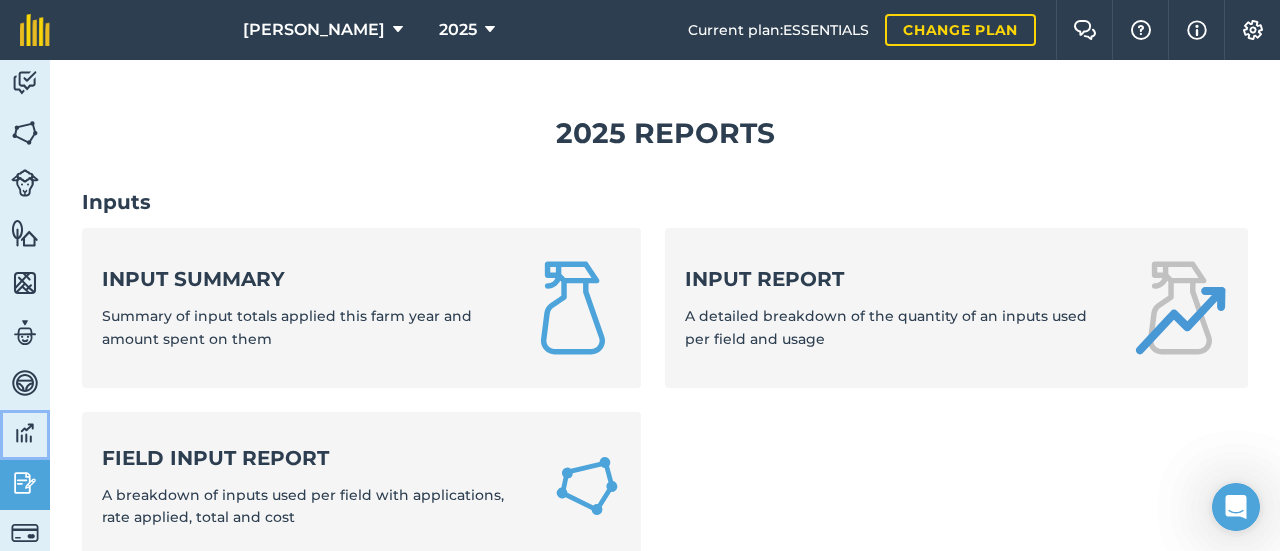 click at bounding box center [25, 433] 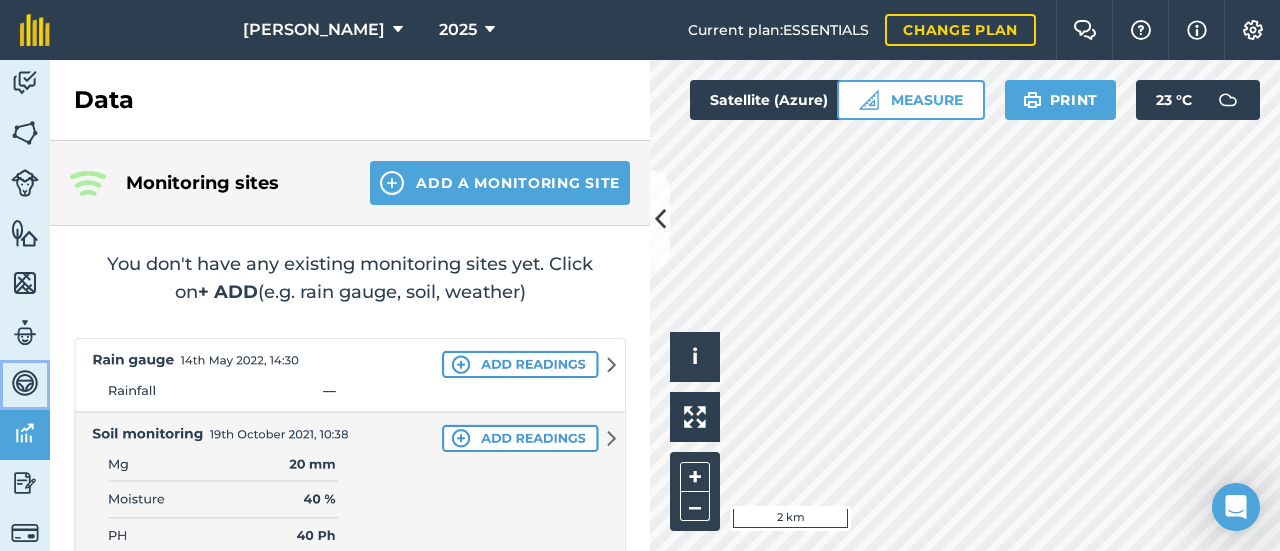 click at bounding box center (25, 383) 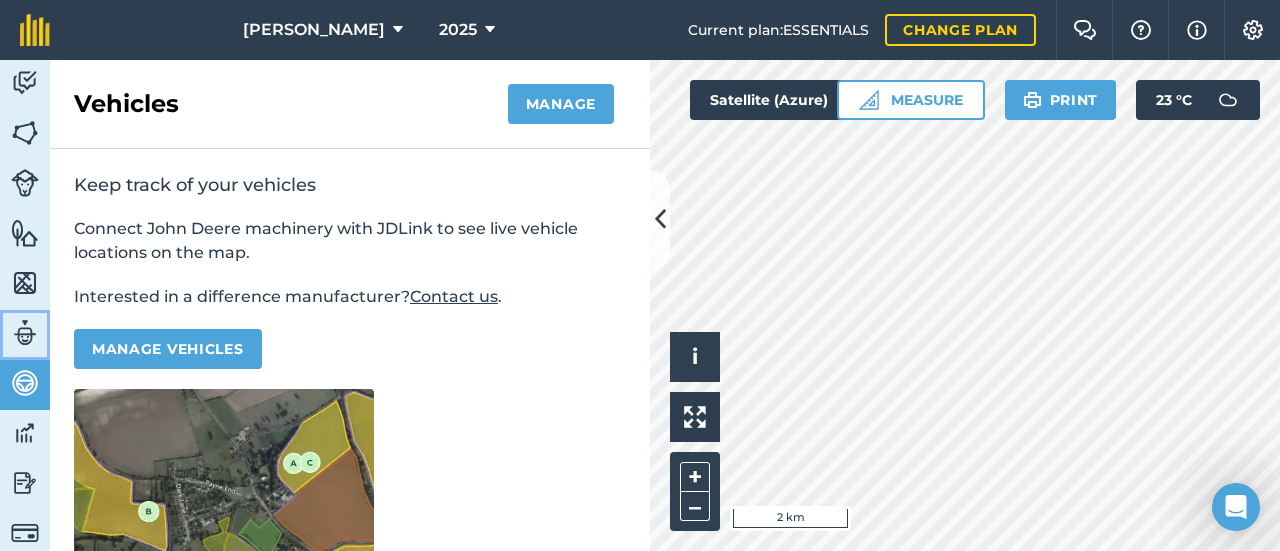 click at bounding box center [25, 333] 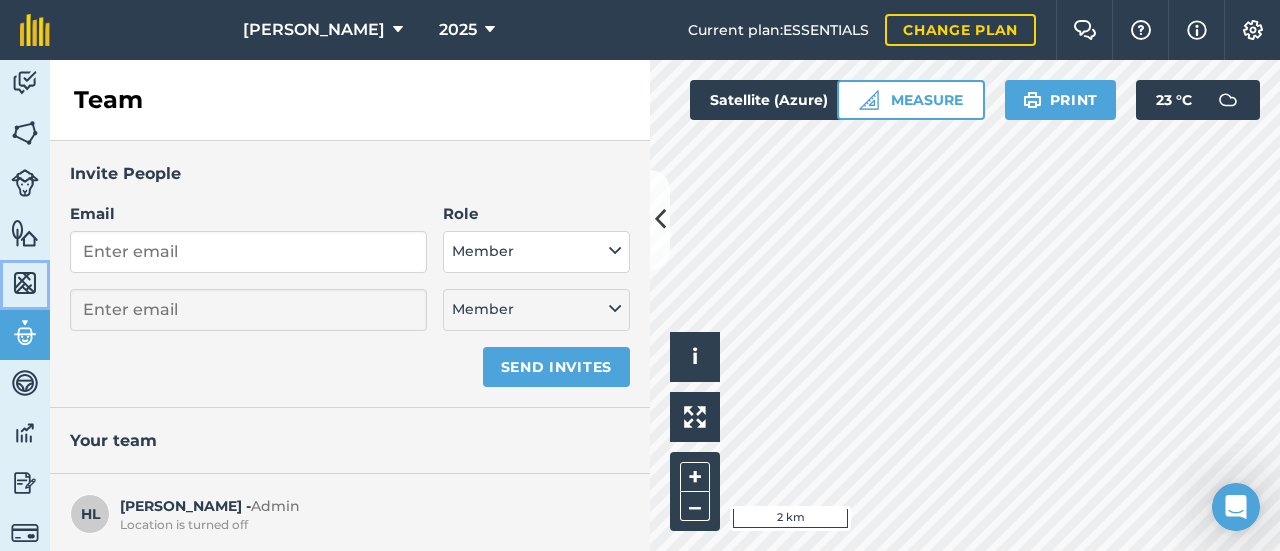 click on "Maps" at bounding box center [25, 285] 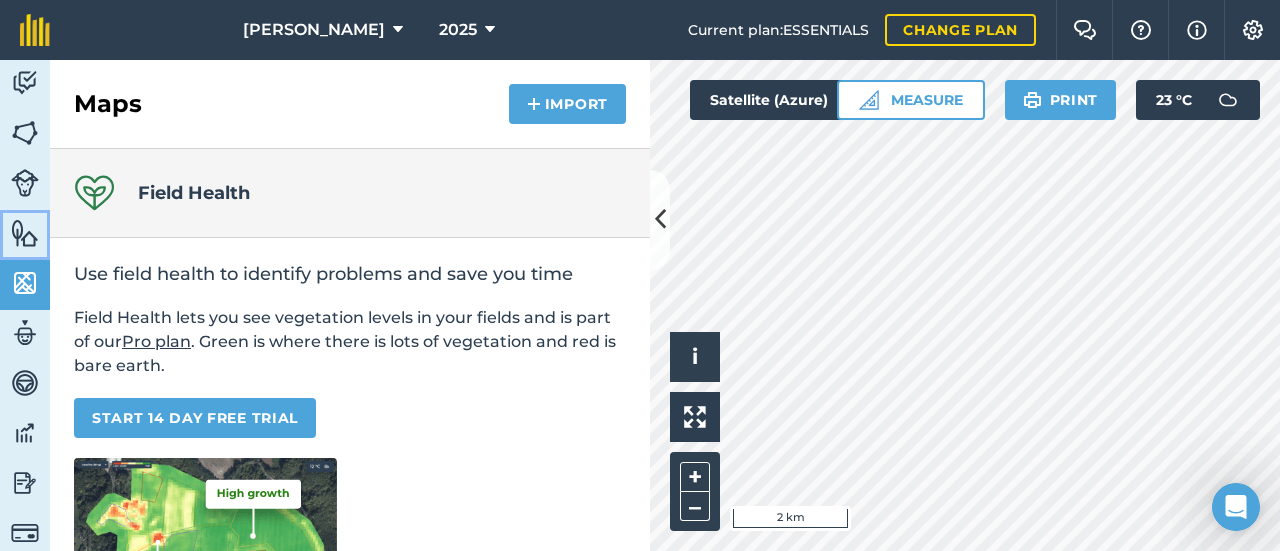 click on "Features" at bounding box center [25, 235] 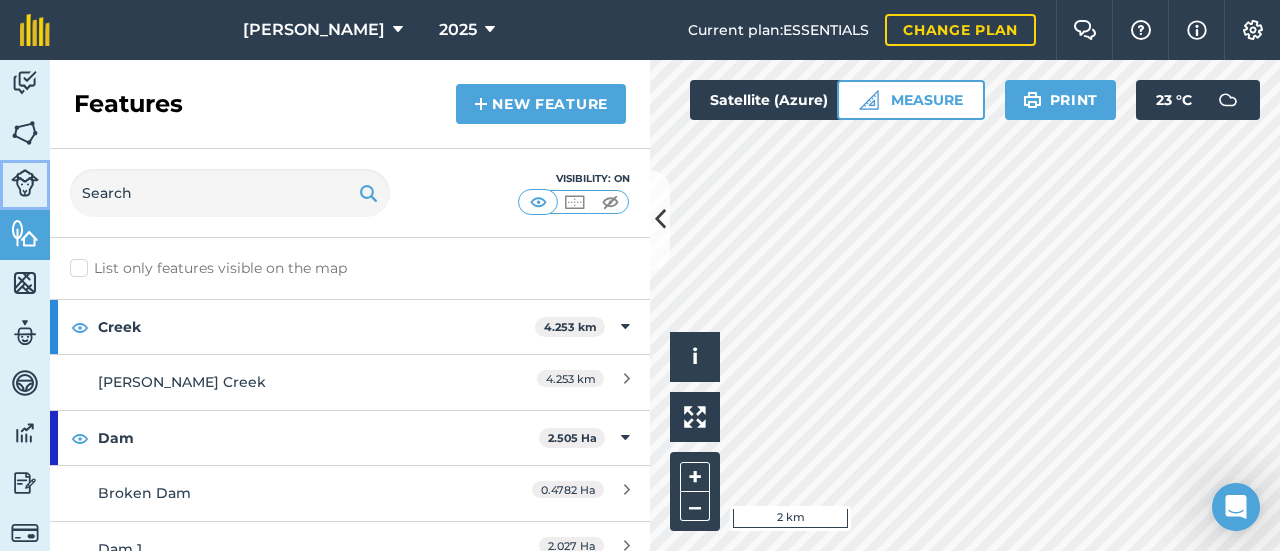 click at bounding box center (25, 183) 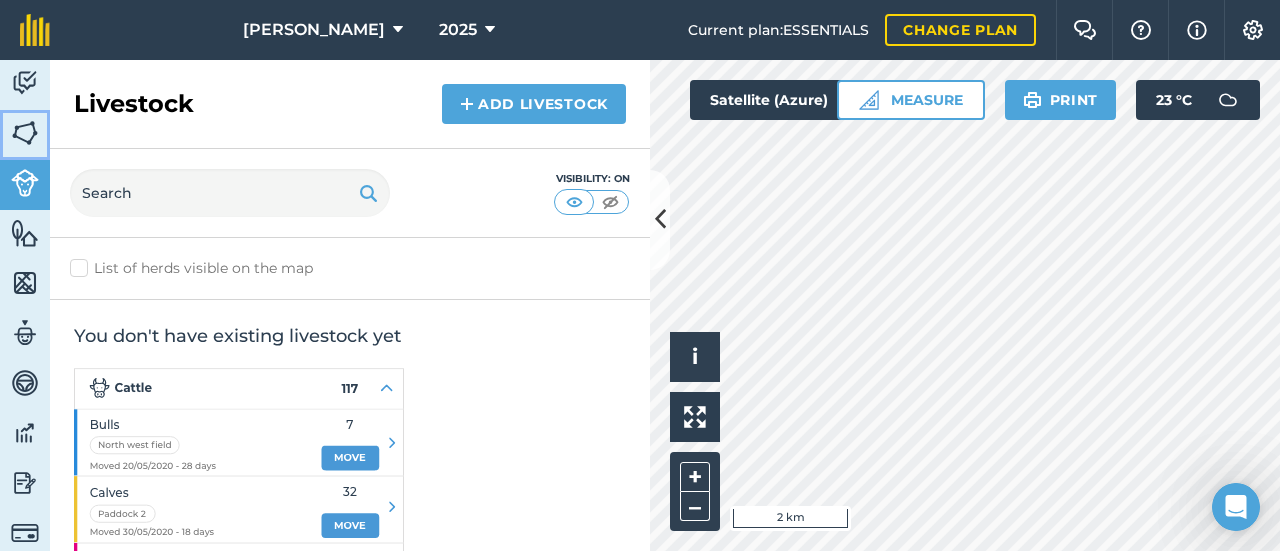 click at bounding box center (25, 133) 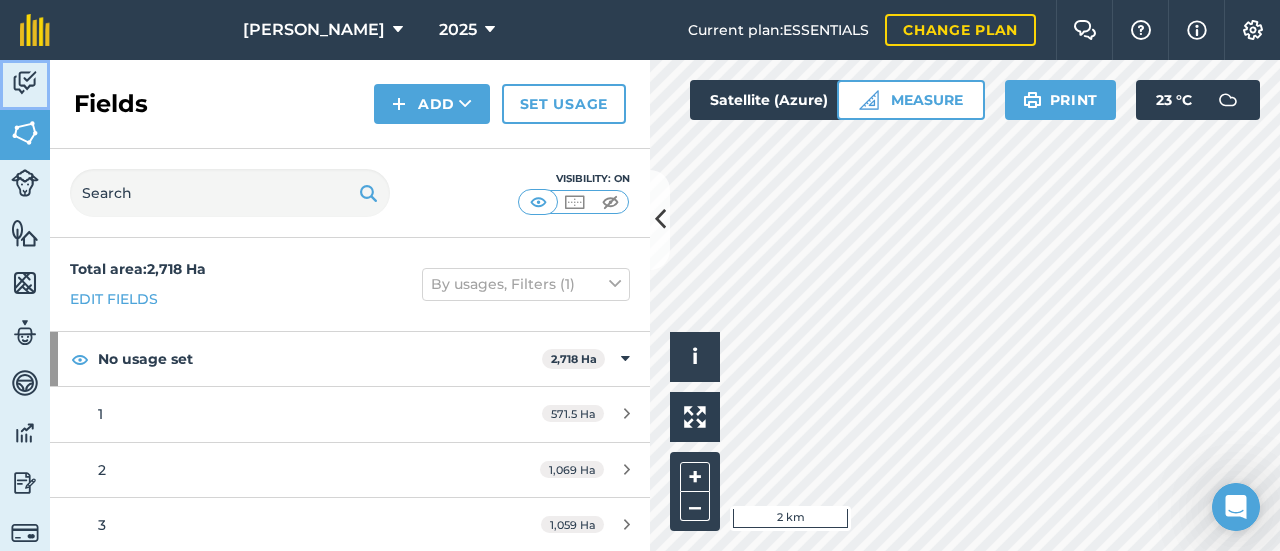 click at bounding box center (25, 83) 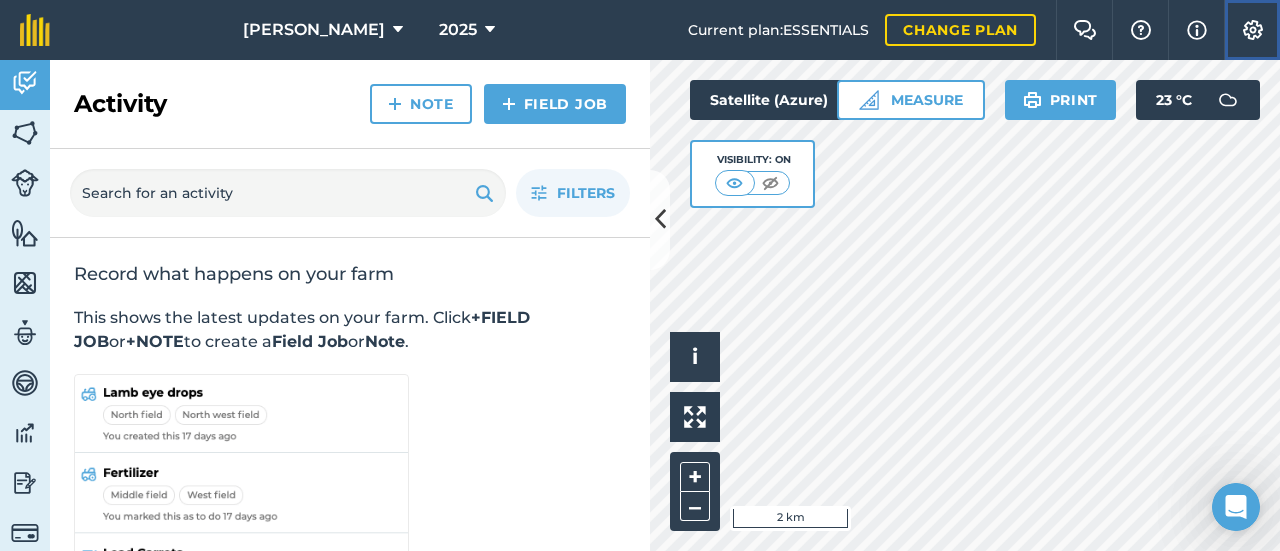 click at bounding box center [1253, 30] 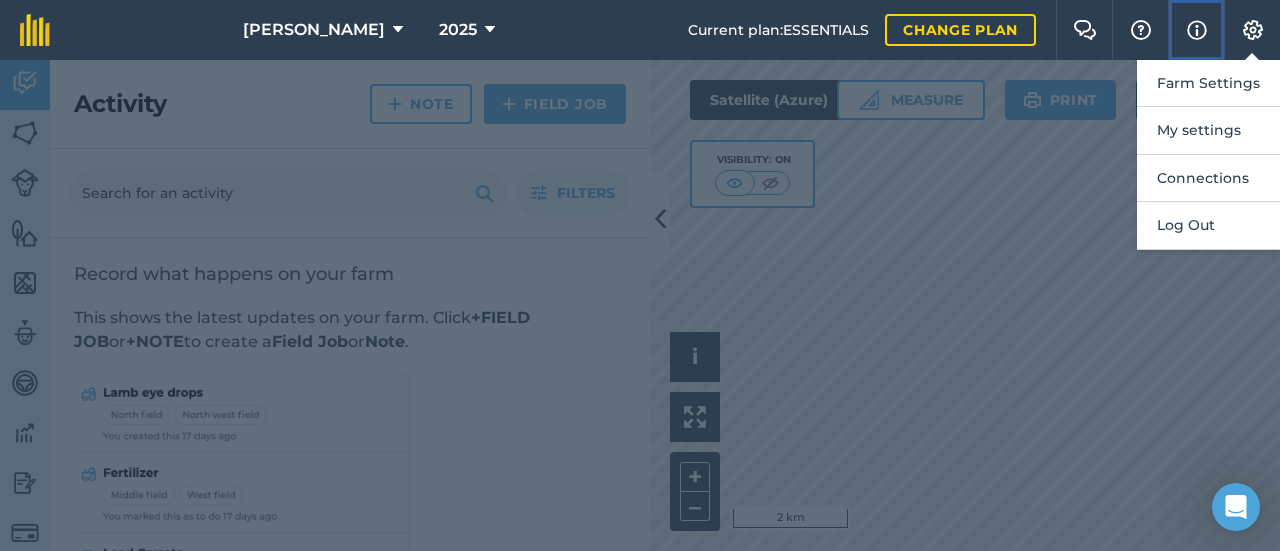 click on "Info" at bounding box center (1196, 30) 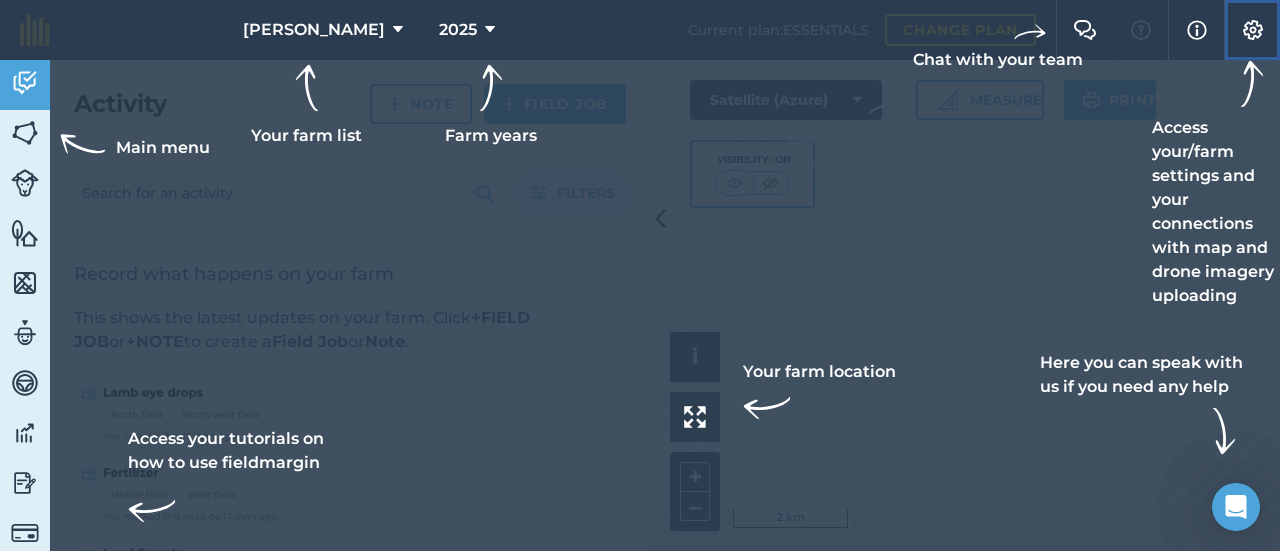 click at bounding box center [1253, 30] 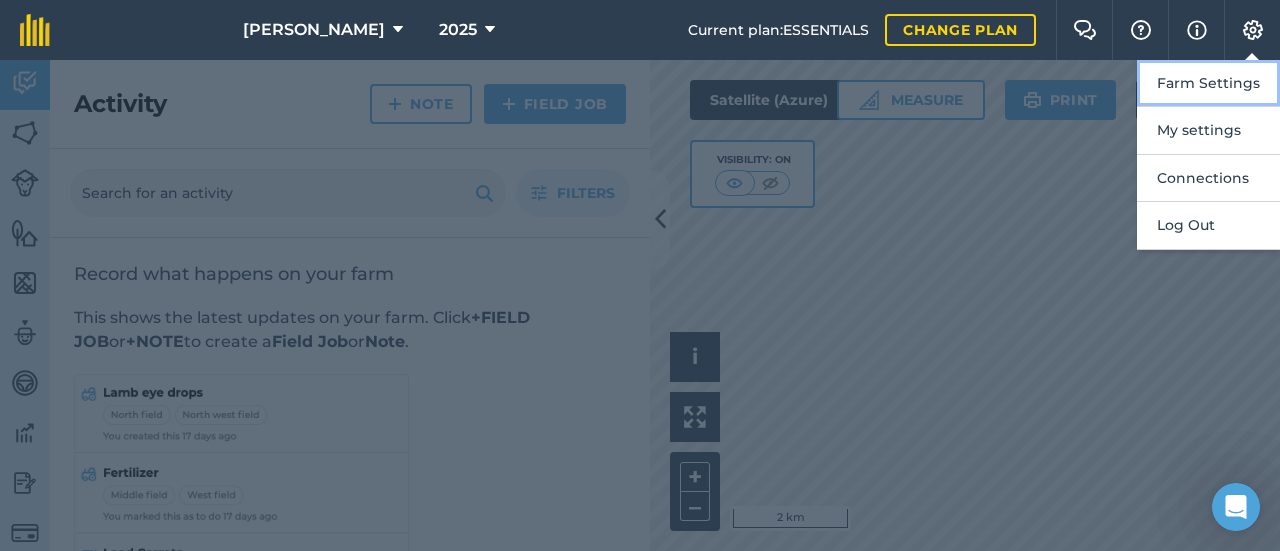 click on "Farm Settings" at bounding box center [1208, 83] 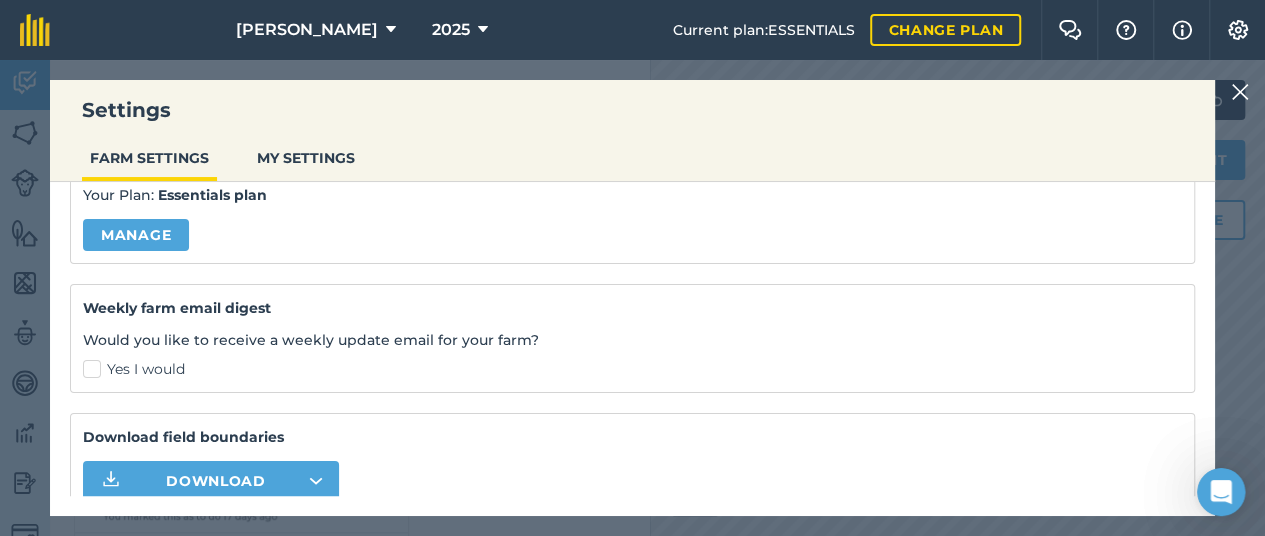 scroll, scrollTop: 352, scrollLeft: 0, axis: vertical 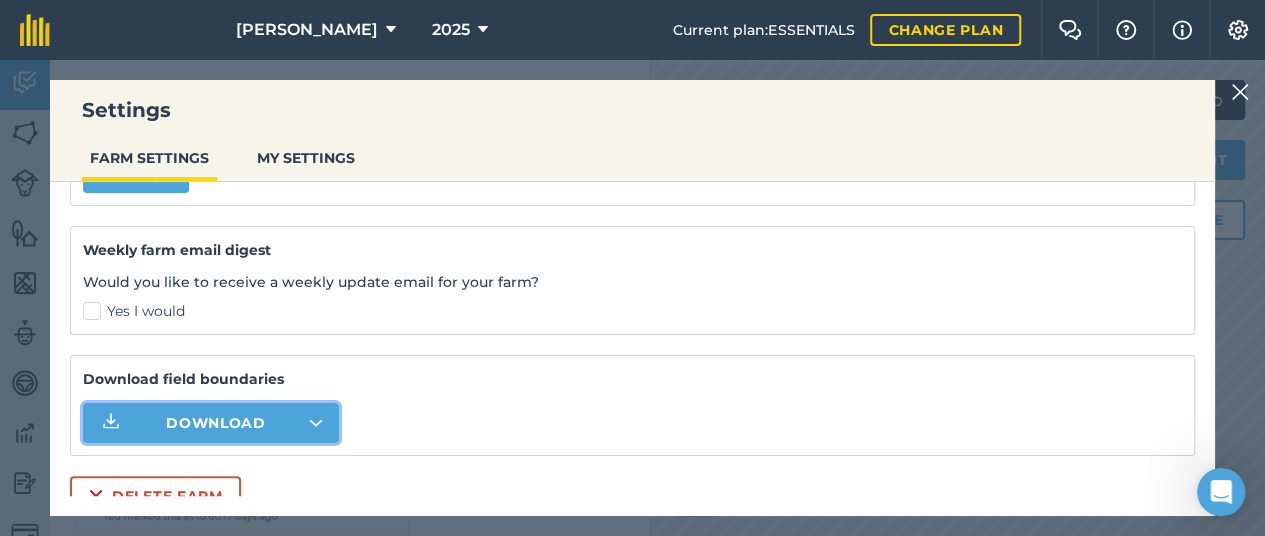 click on "Download" at bounding box center (211, 423) 